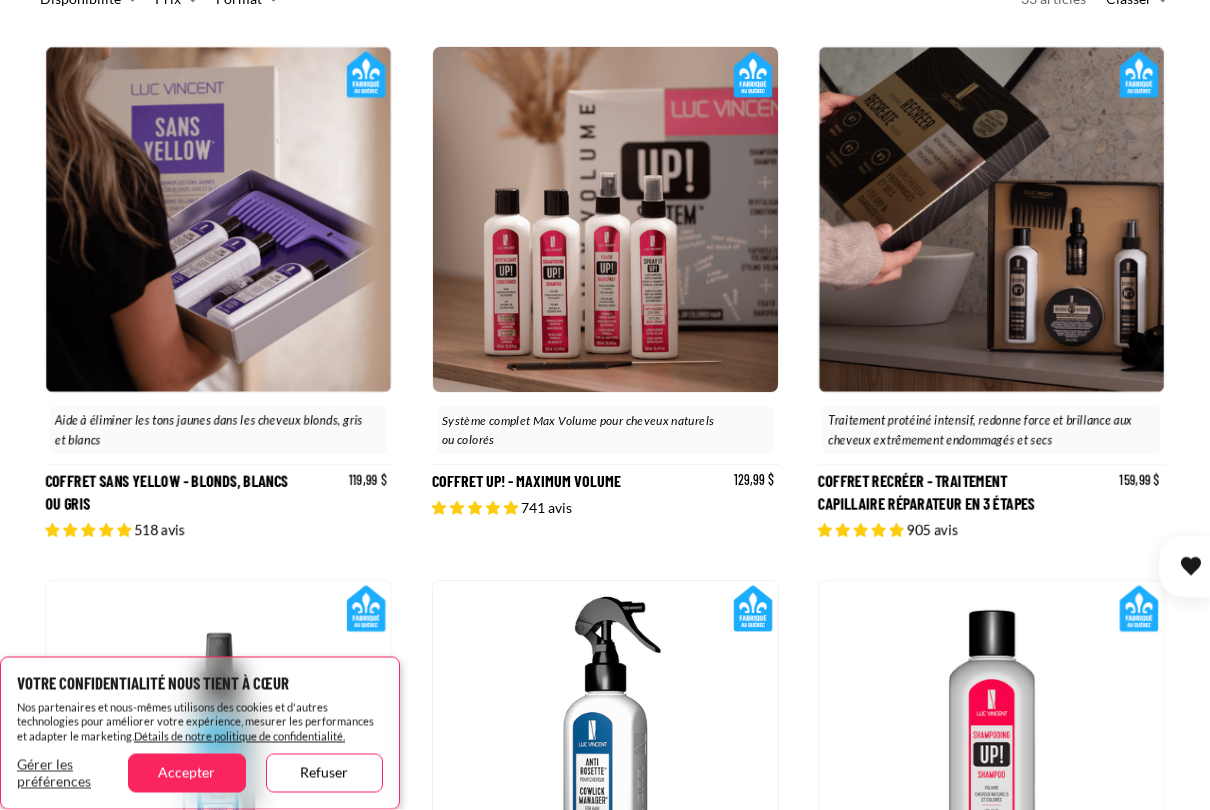 scroll, scrollTop: 499, scrollLeft: 0, axis: vertical 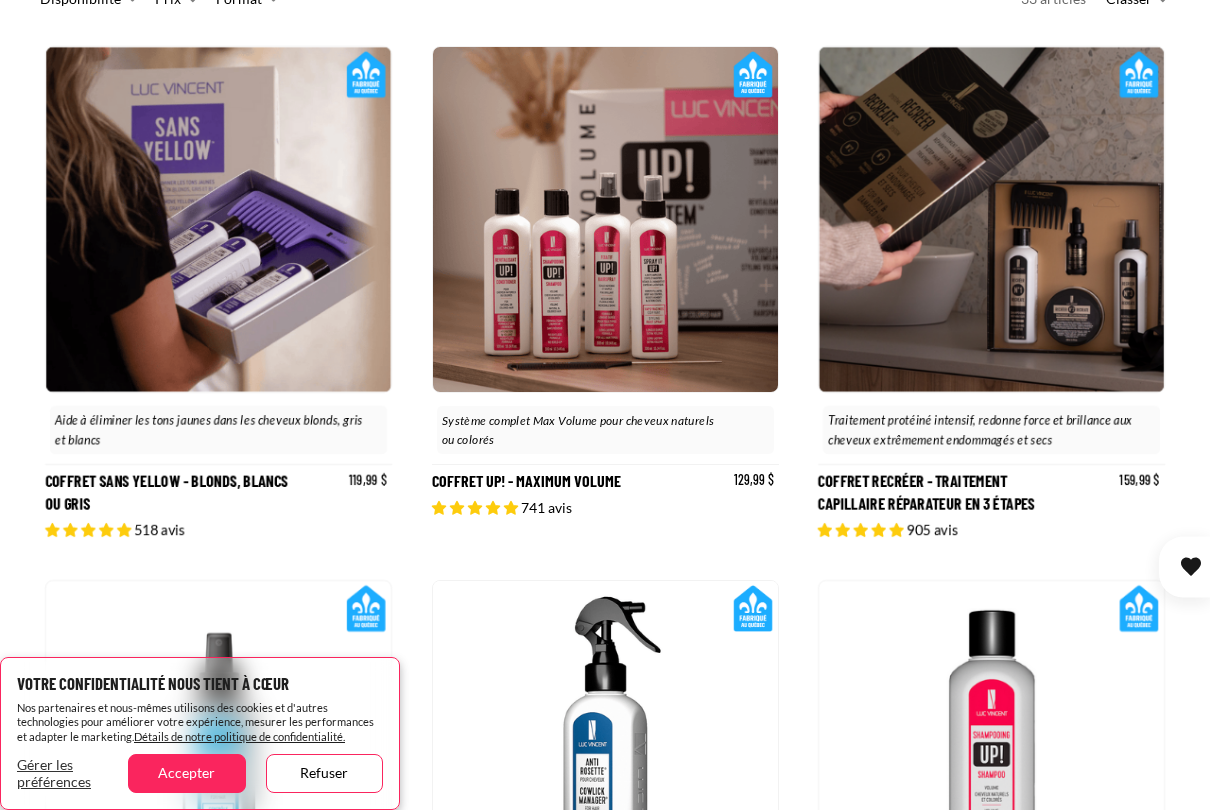 click on "Accepter" at bounding box center (186, 773) 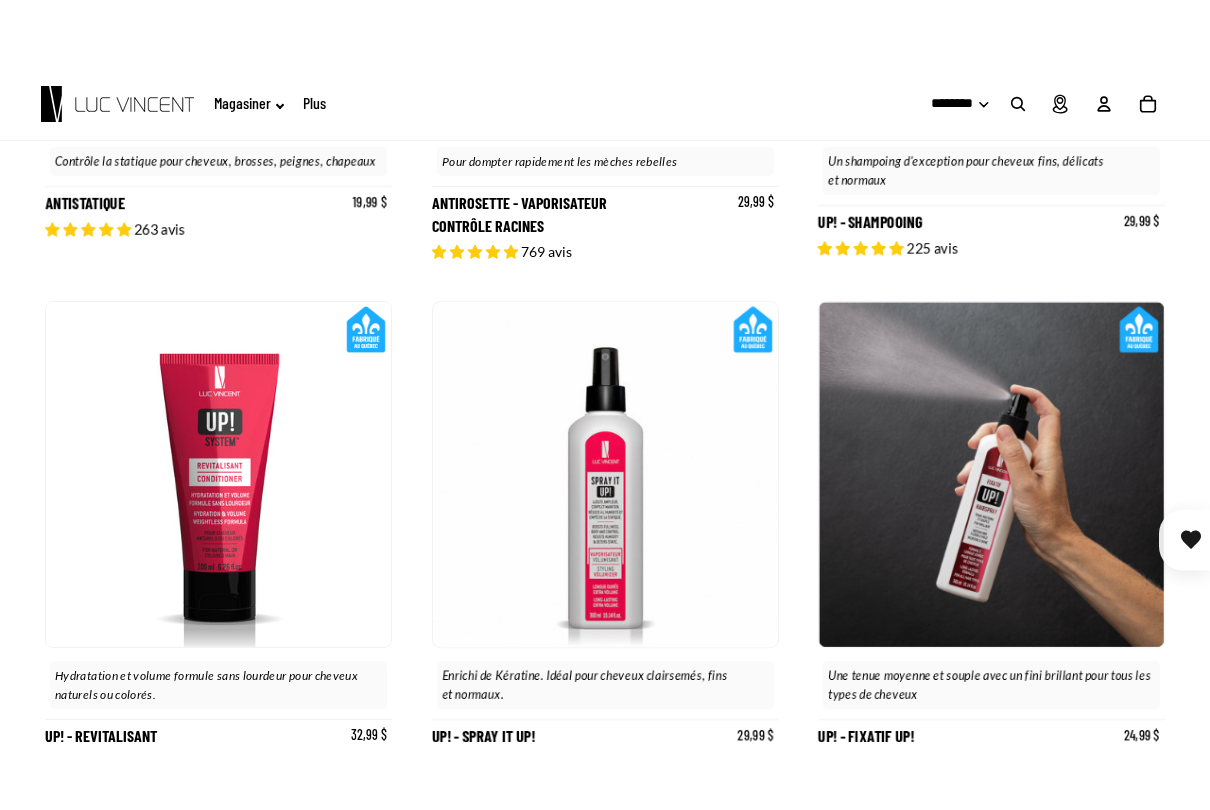 scroll, scrollTop: 1355, scrollLeft: 0, axis: vertical 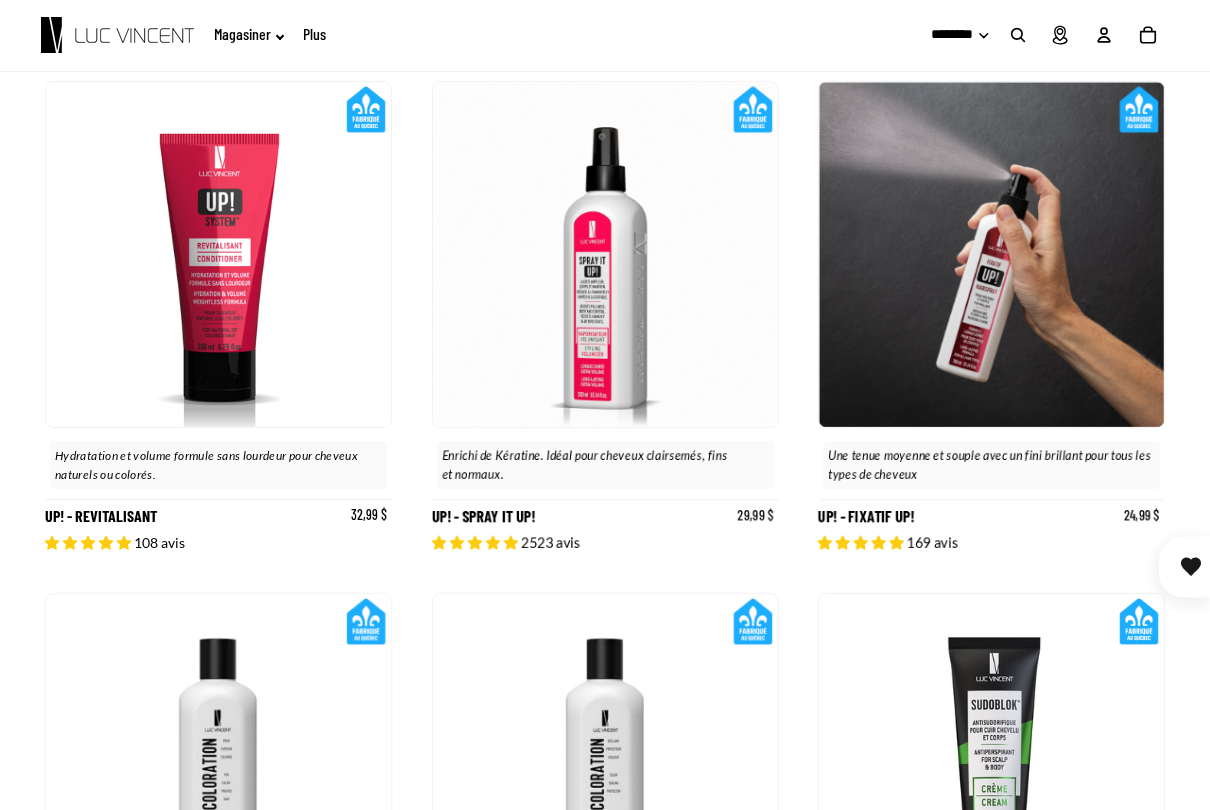 click on "Up! - Spray it up!" at bounding box center (605, 316) 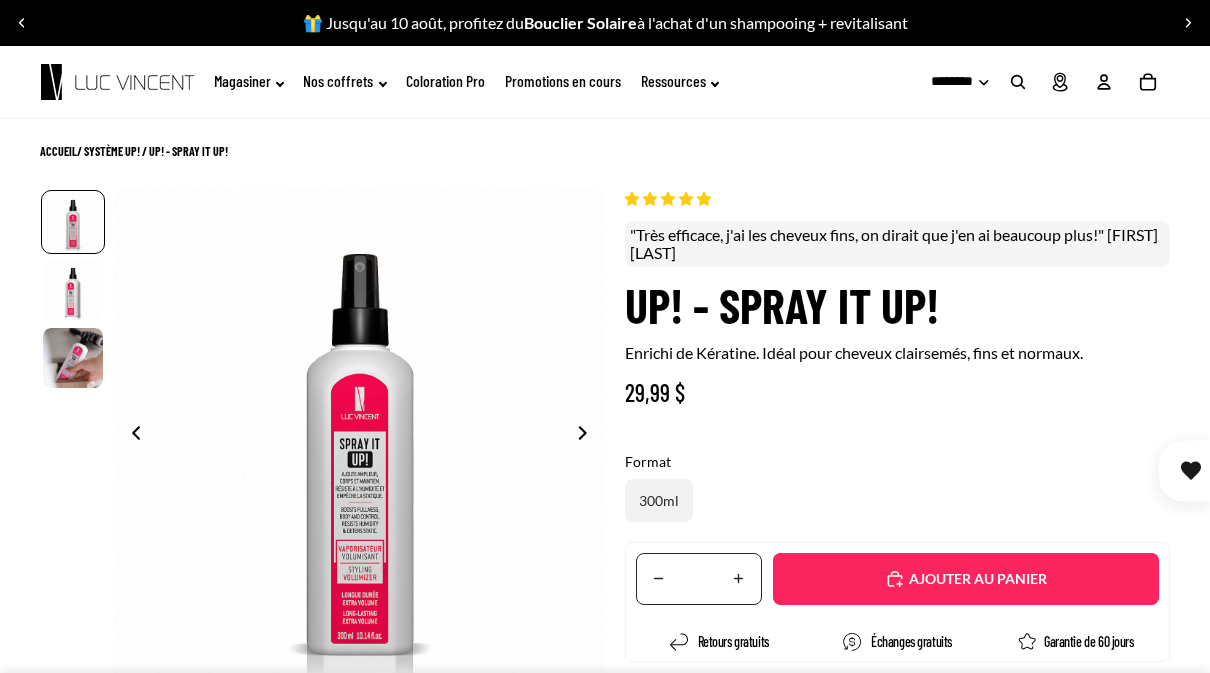 scroll, scrollTop: 0, scrollLeft: 0, axis: both 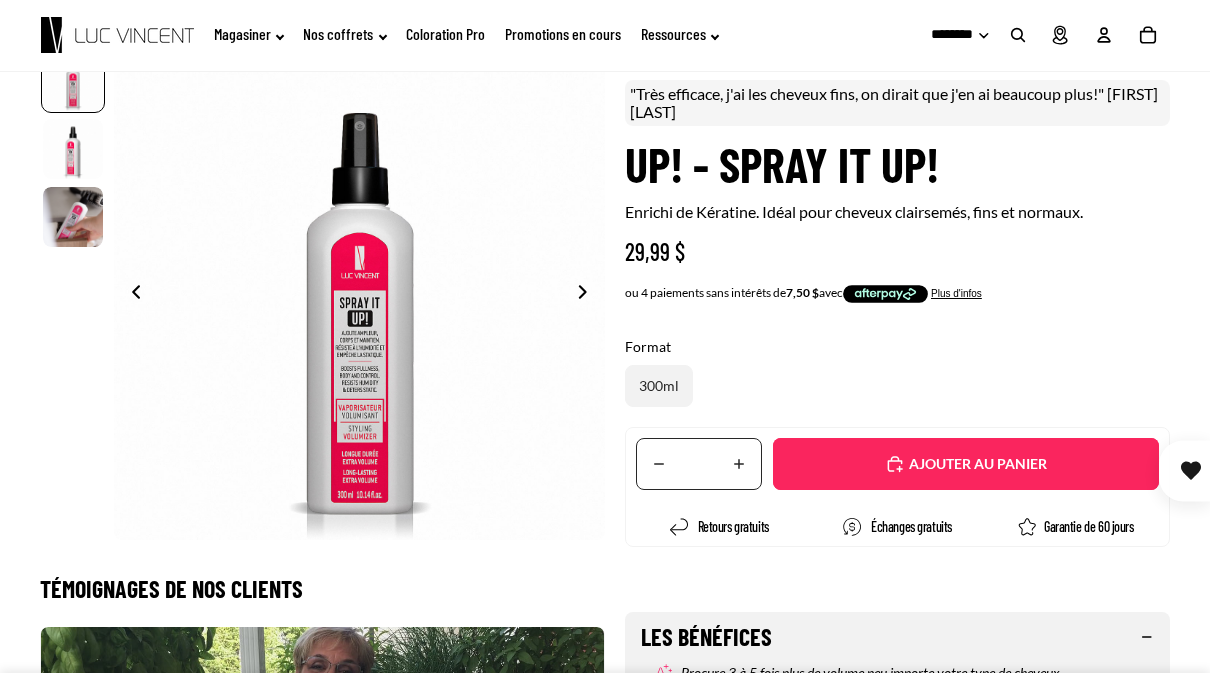 click on "Translation missing: fr.accessibility.increase_quantity" at bounding box center (739, 464) 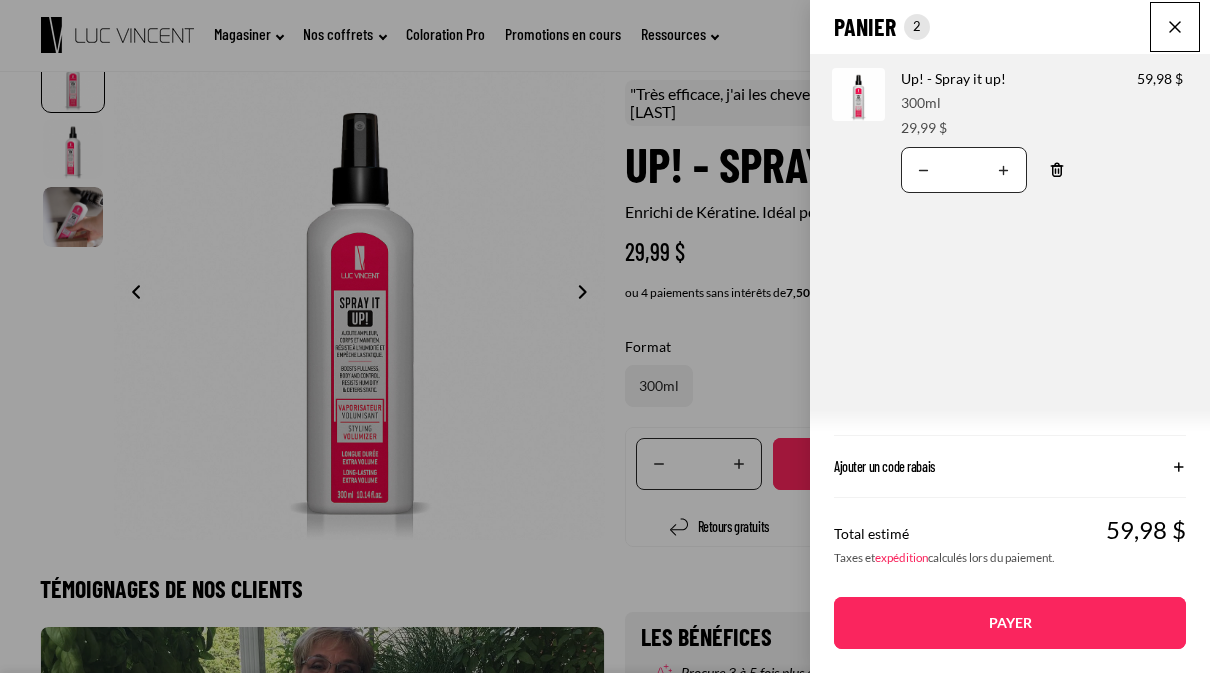 click on "Payer" at bounding box center (1010, 623) 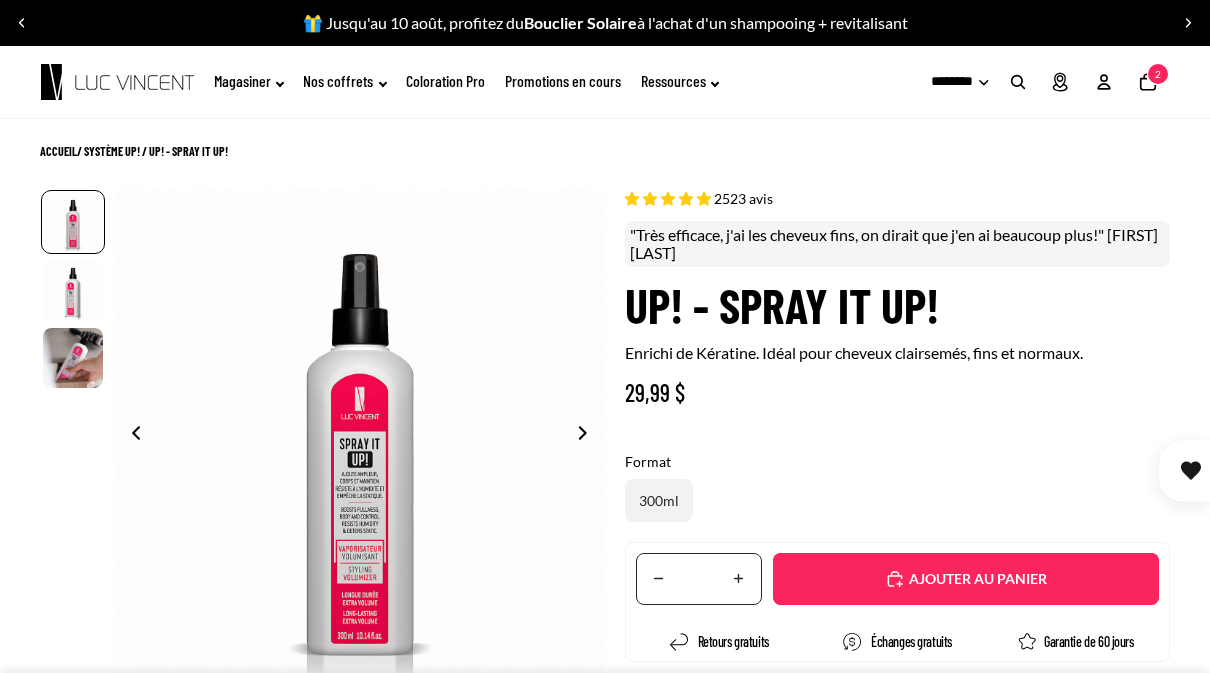 scroll, scrollTop: 0, scrollLeft: 0, axis: both 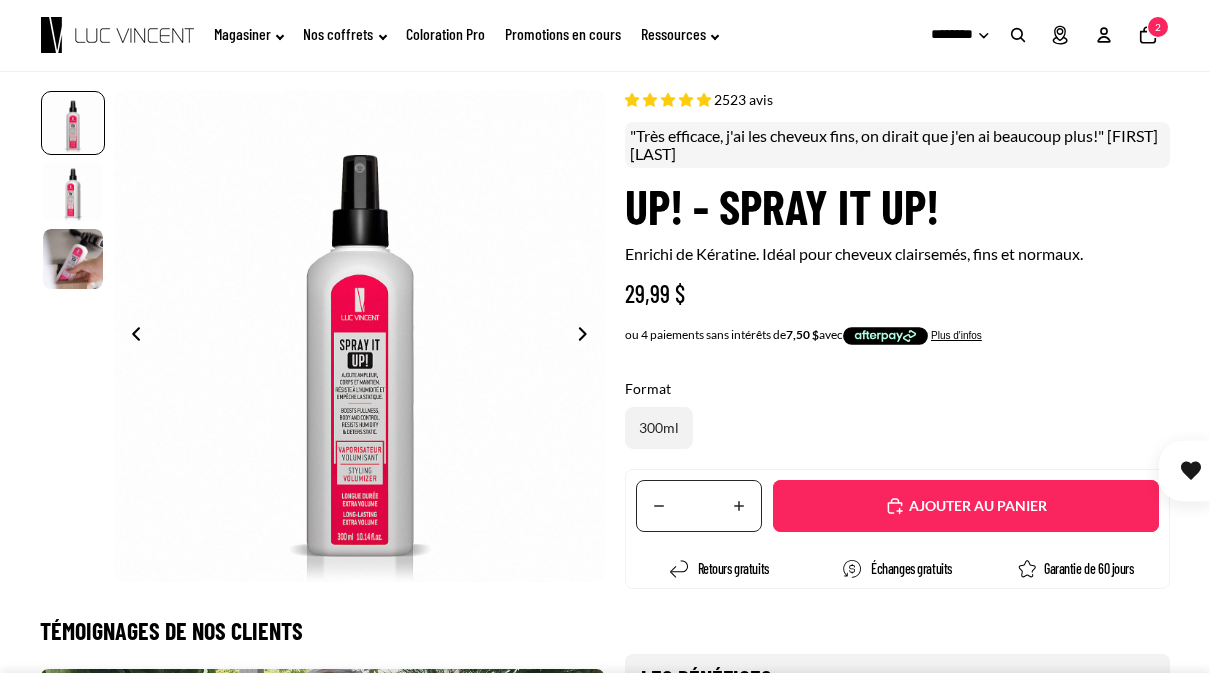 click on "2" 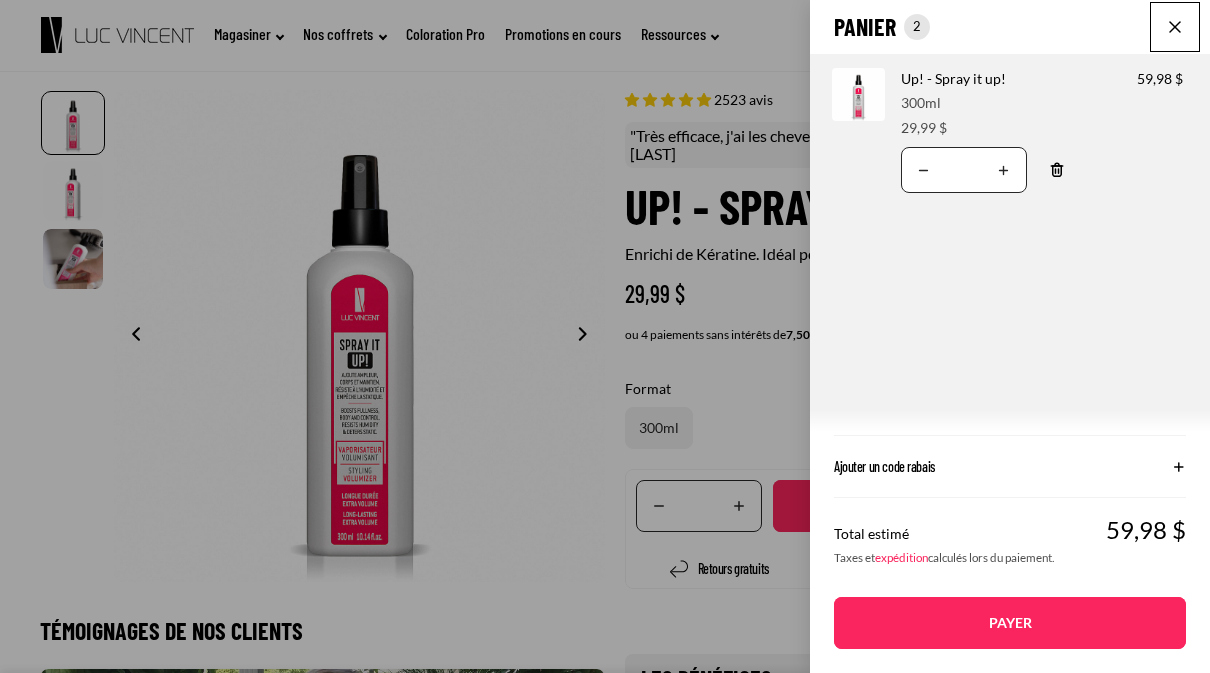 click on "Payer" at bounding box center (1010, 623) 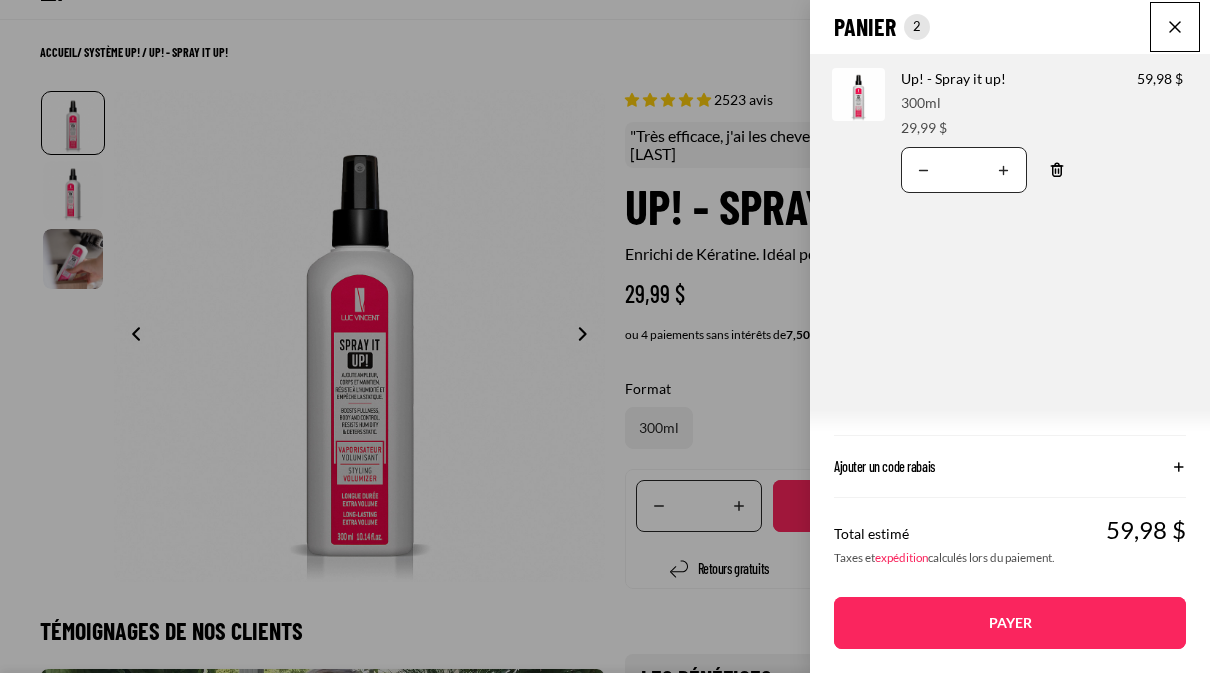 scroll, scrollTop: 99, scrollLeft: 0, axis: vertical 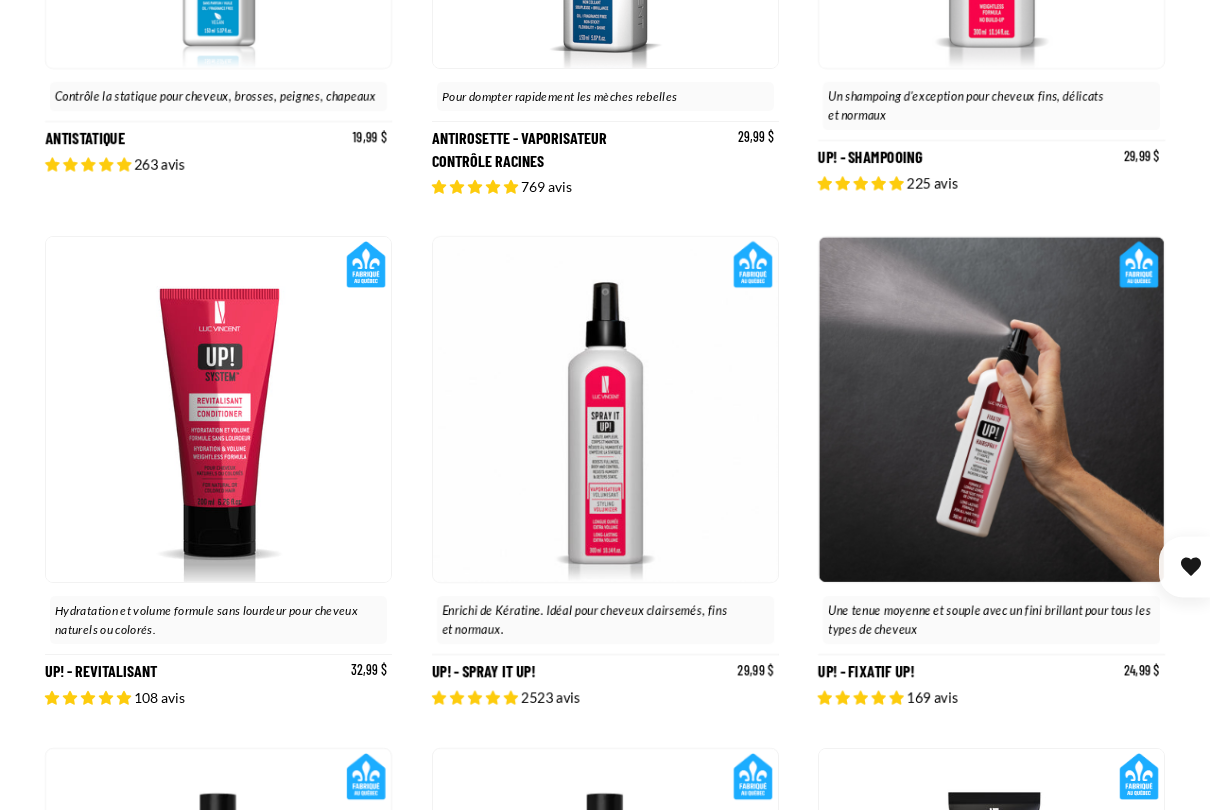 click on "Up! - Spray it up!" at bounding box center [605, 471] 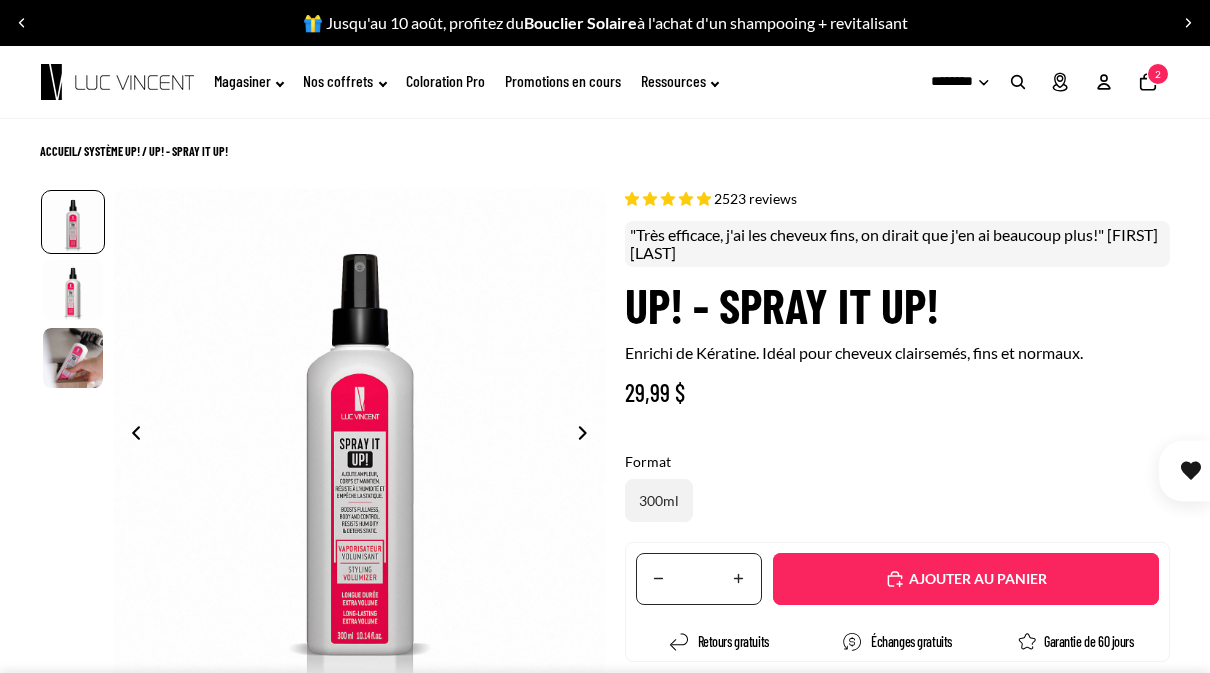 scroll, scrollTop: 0, scrollLeft: 0, axis: both 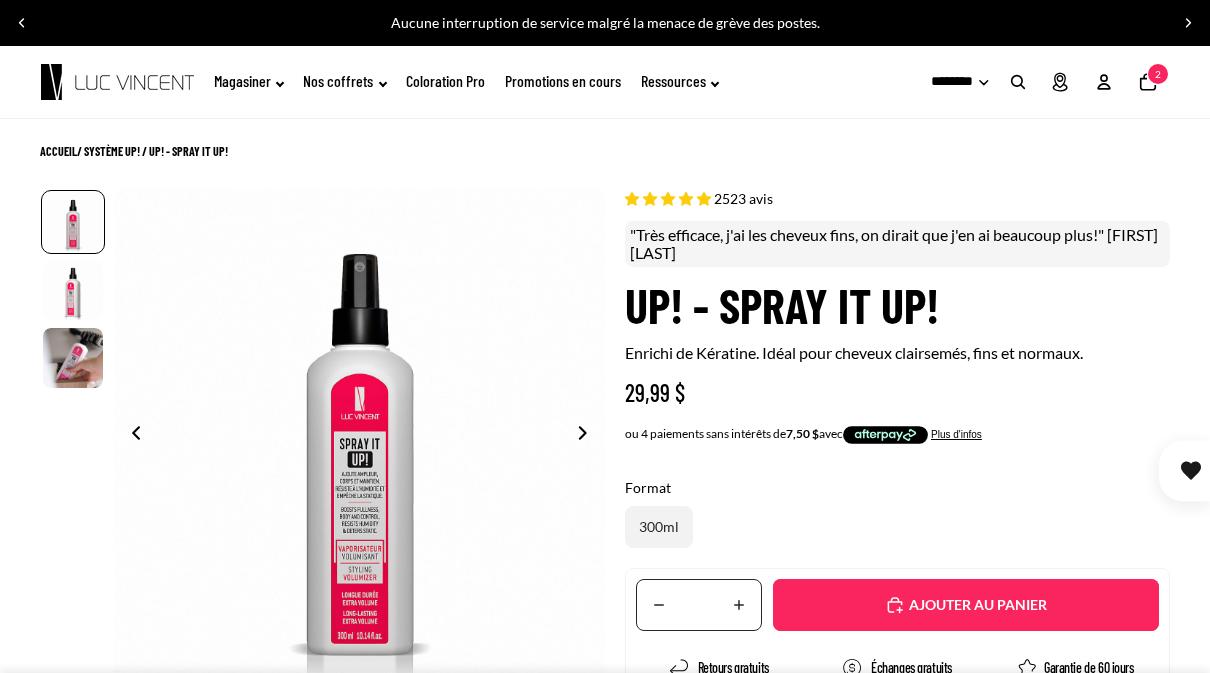 click on "Promotions en cours" 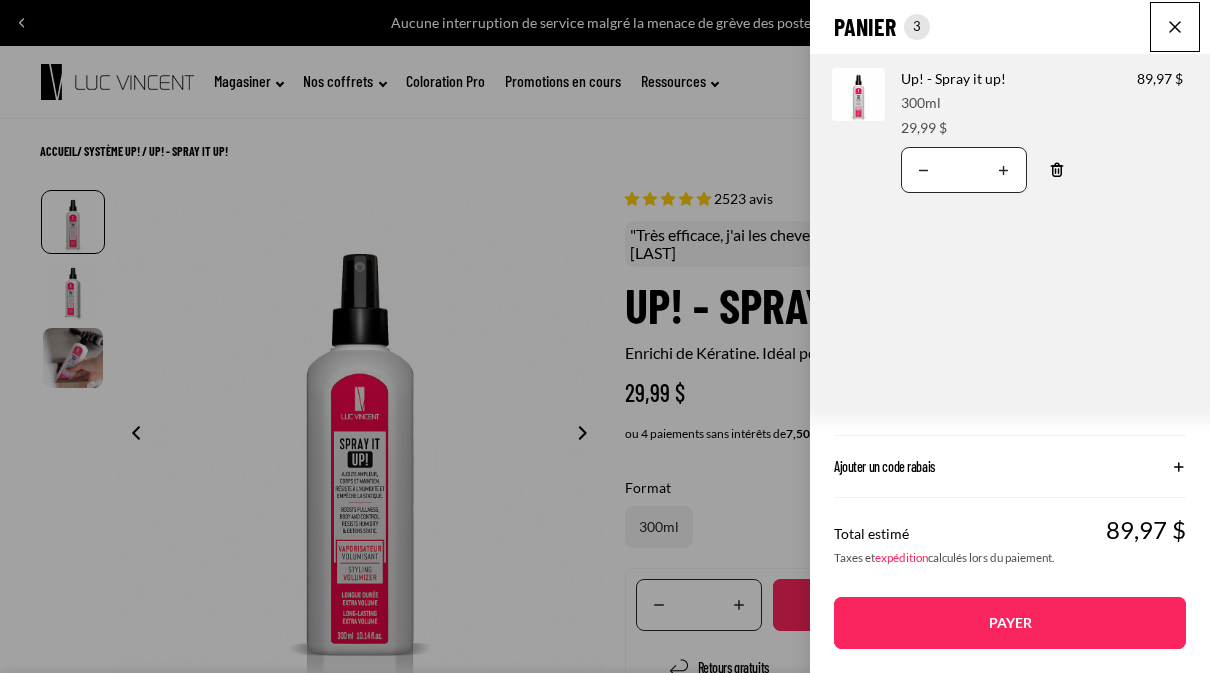 click at bounding box center (1175, 27) 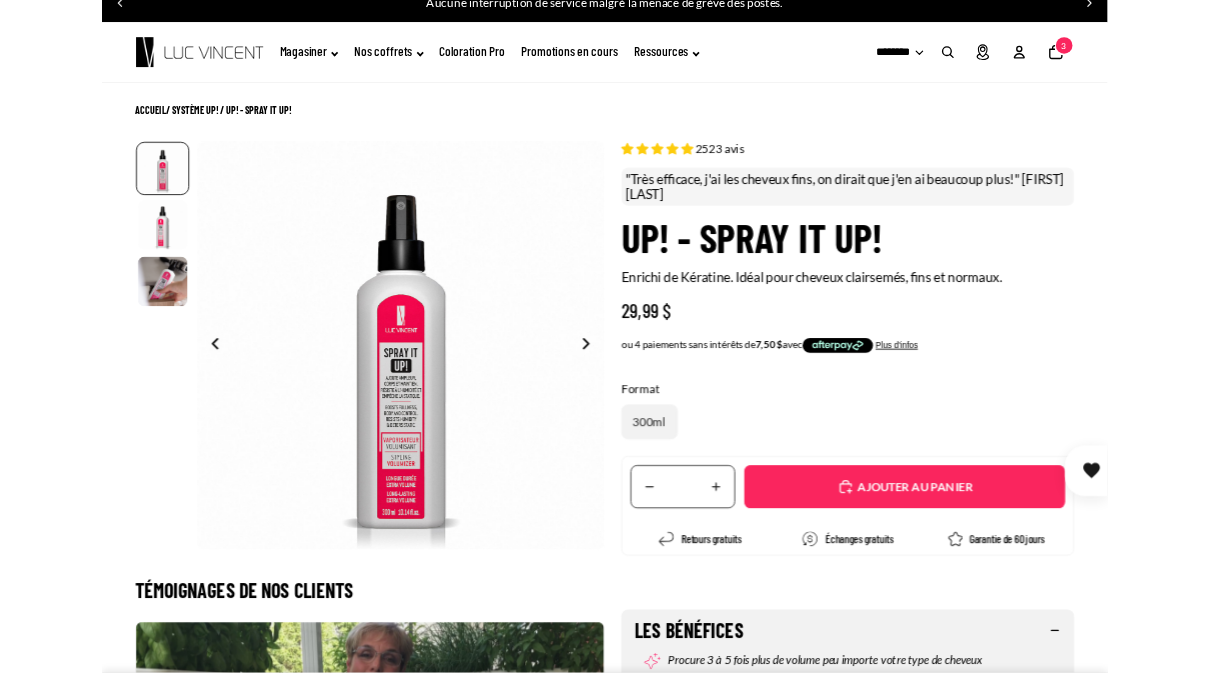 scroll, scrollTop: 0, scrollLeft: 0, axis: both 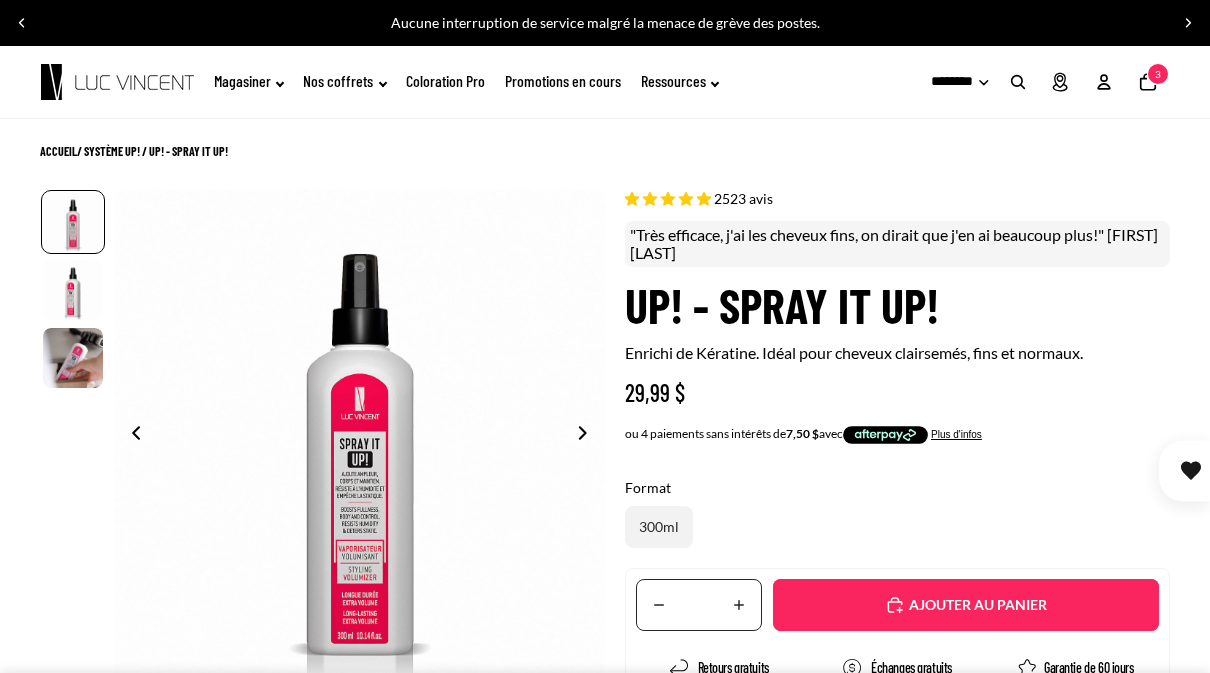 click on "Magasiner" 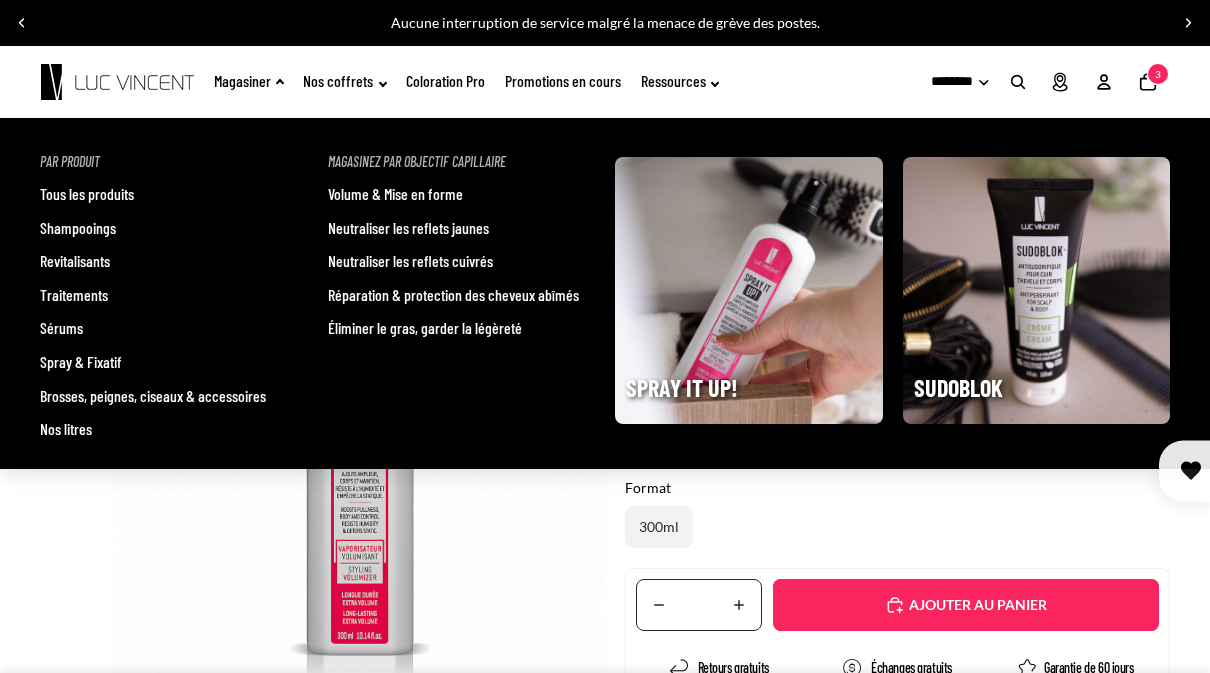 click on "Brosses, peignes, ciseaux & accessoires" at bounding box center [153, 396] 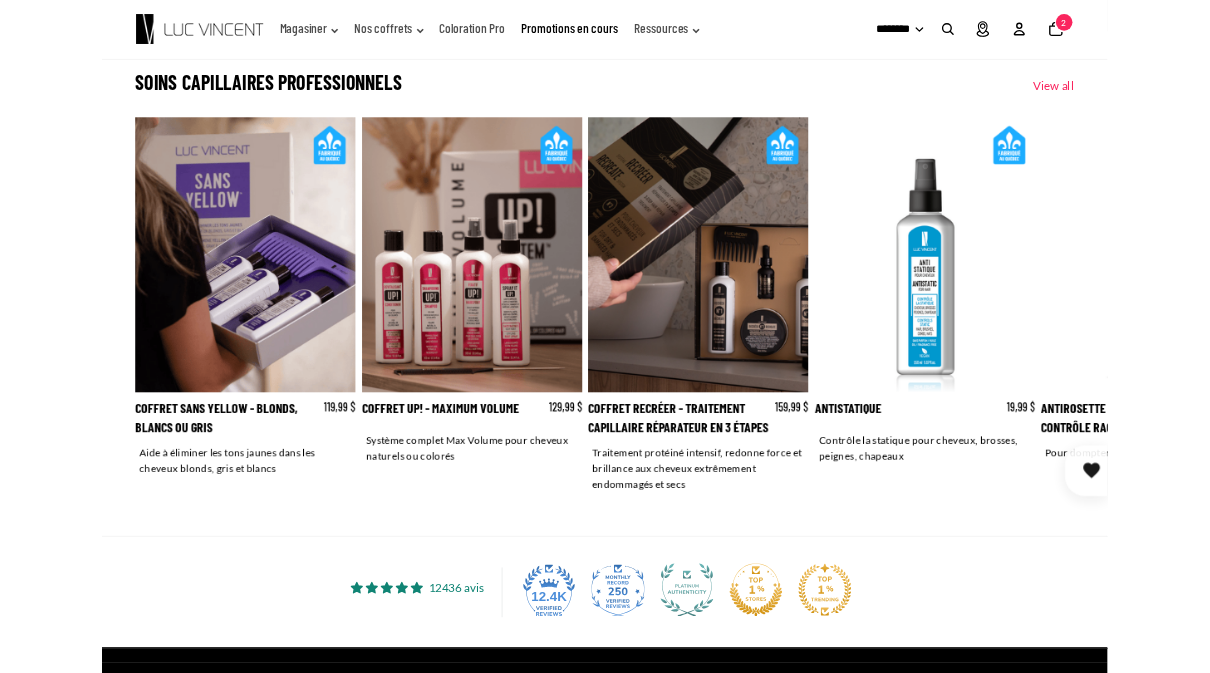 scroll, scrollTop: 2971, scrollLeft: 0, axis: vertical 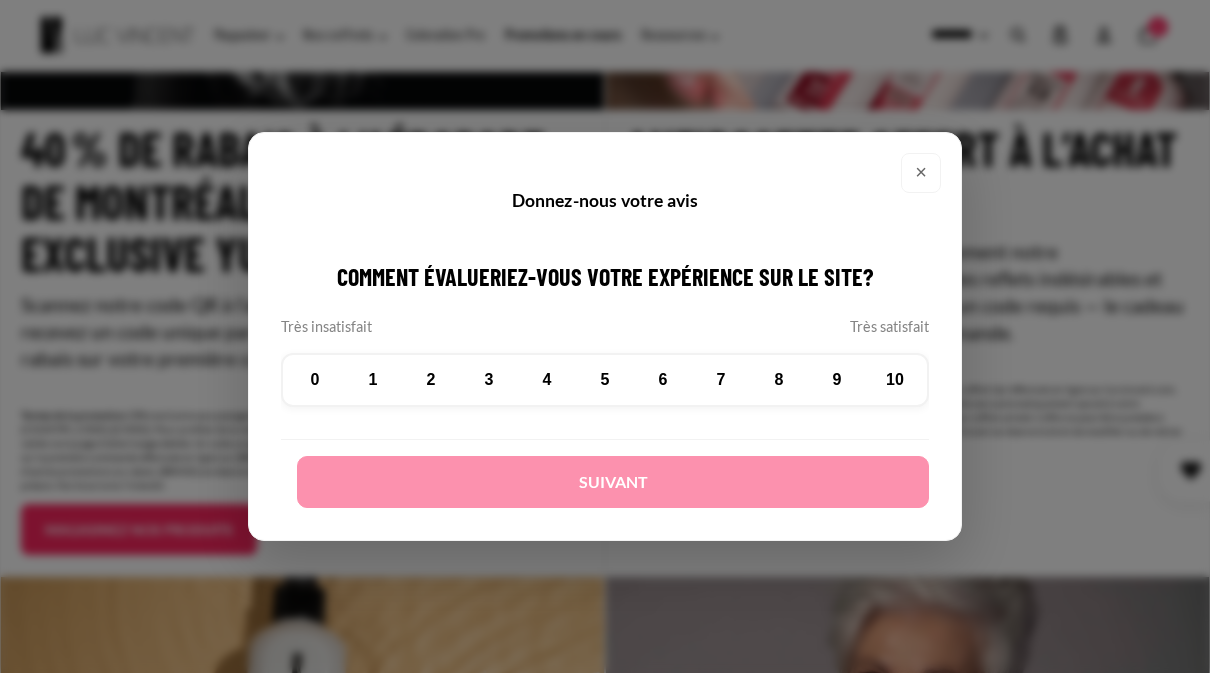 click on "×" at bounding box center [921, 173] 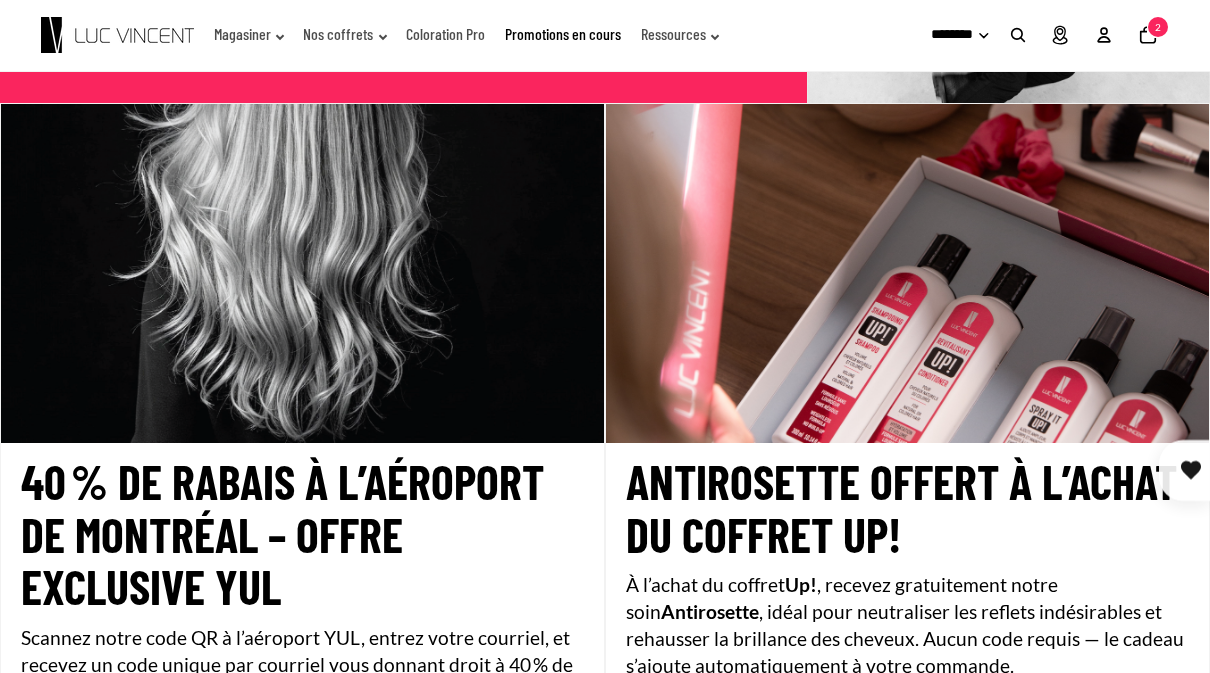 scroll, scrollTop: 0, scrollLeft: 0, axis: both 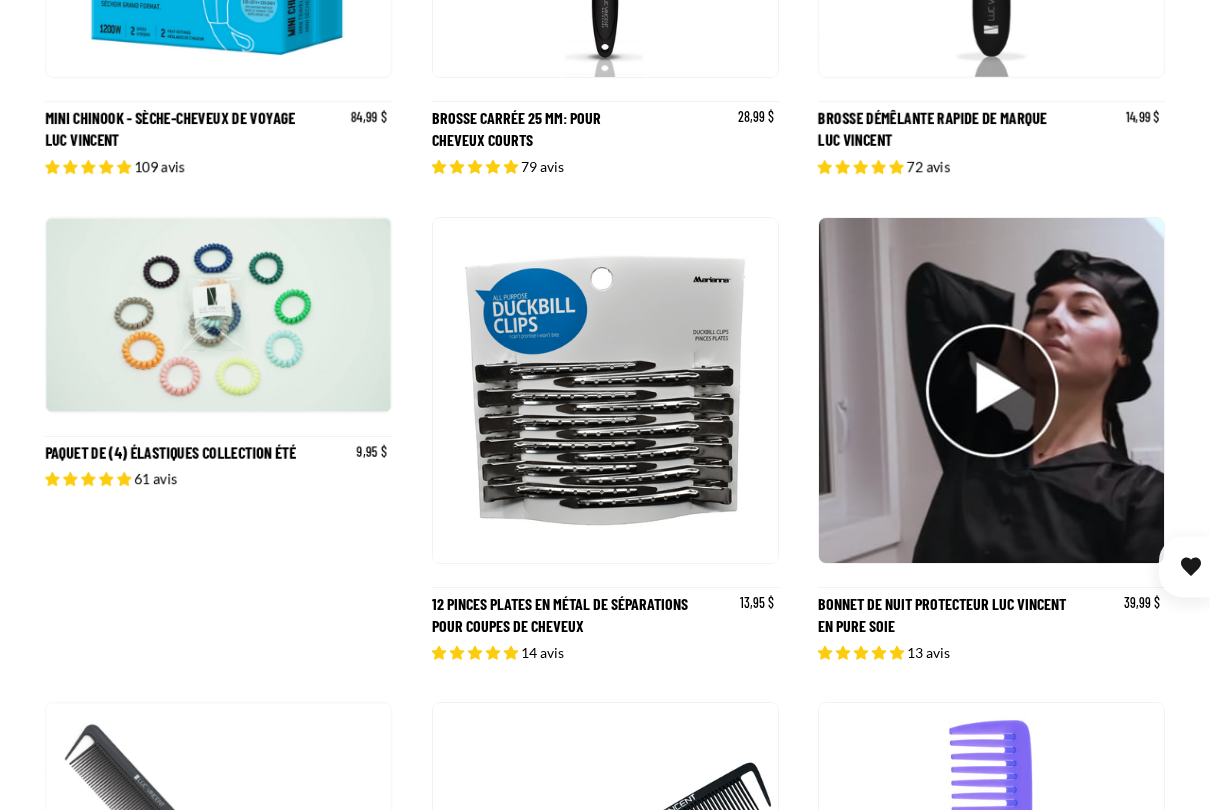 click at bounding box center [361, 315] 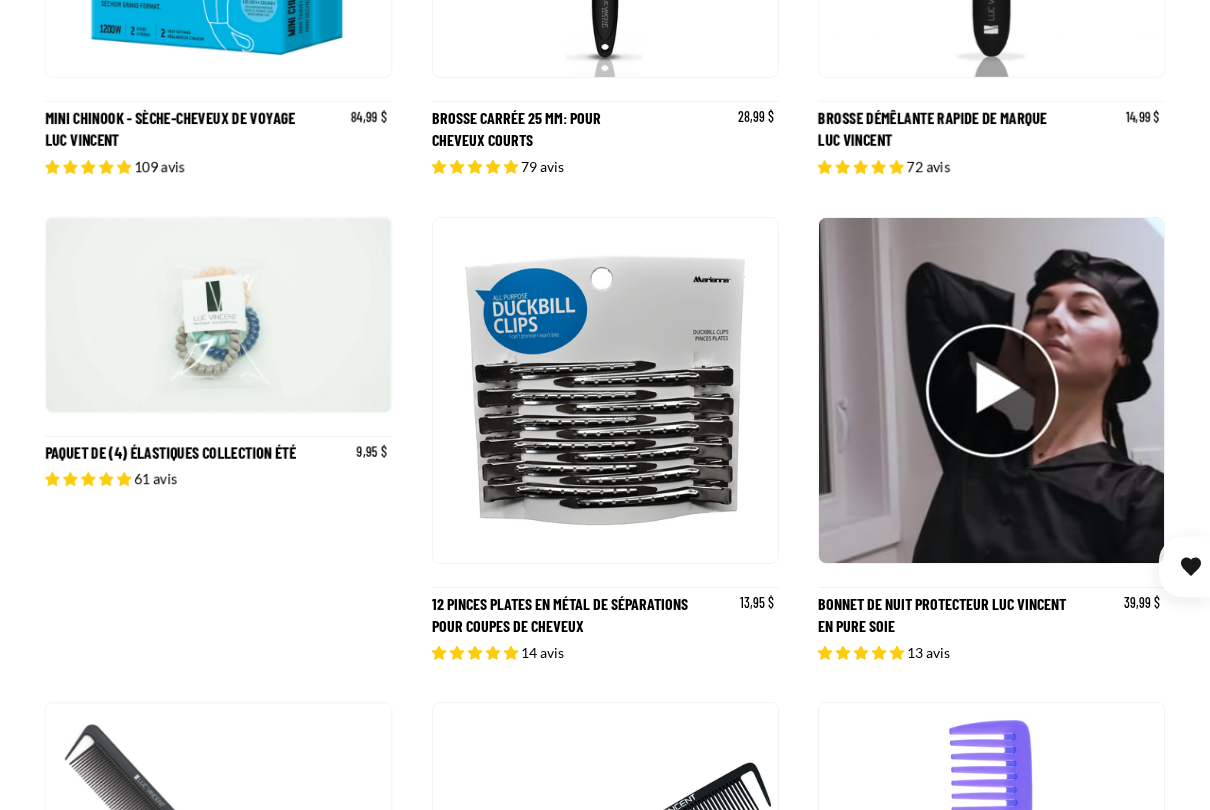 click on "Paquet de (4) Élastiques Collection Été" at bounding box center [218, 439] 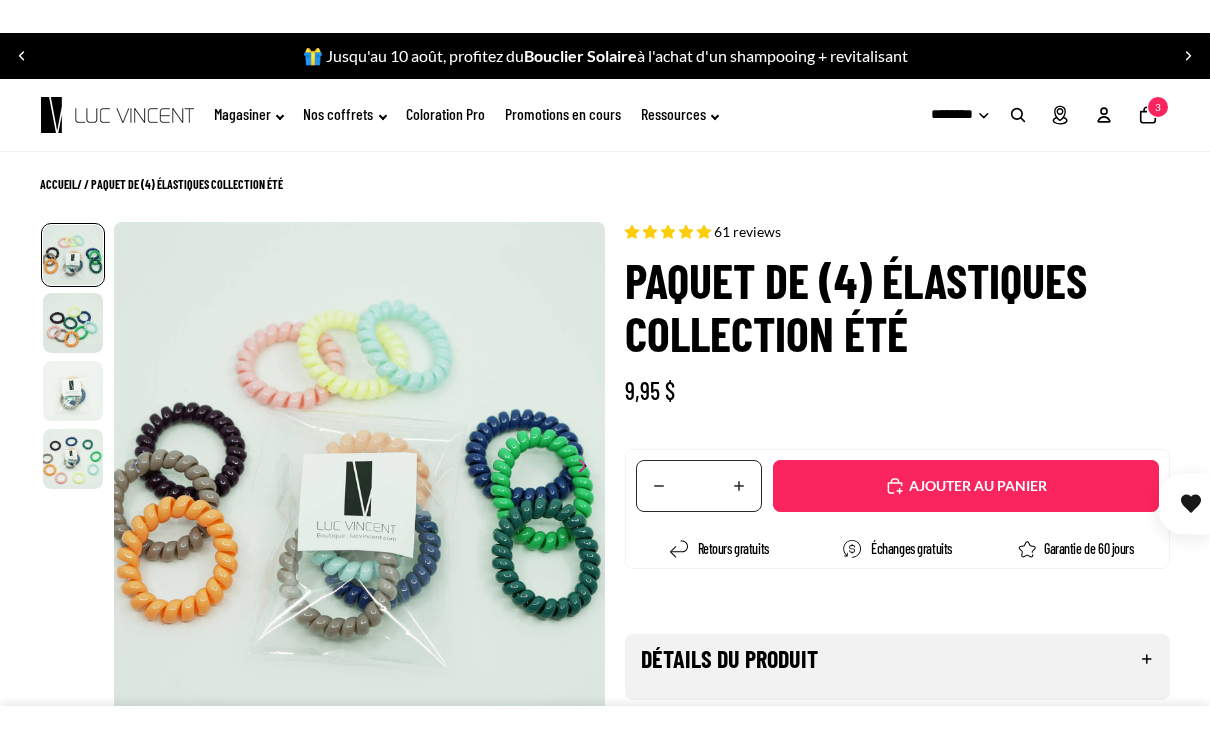 scroll, scrollTop: 0, scrollLeft: 0, axis: both 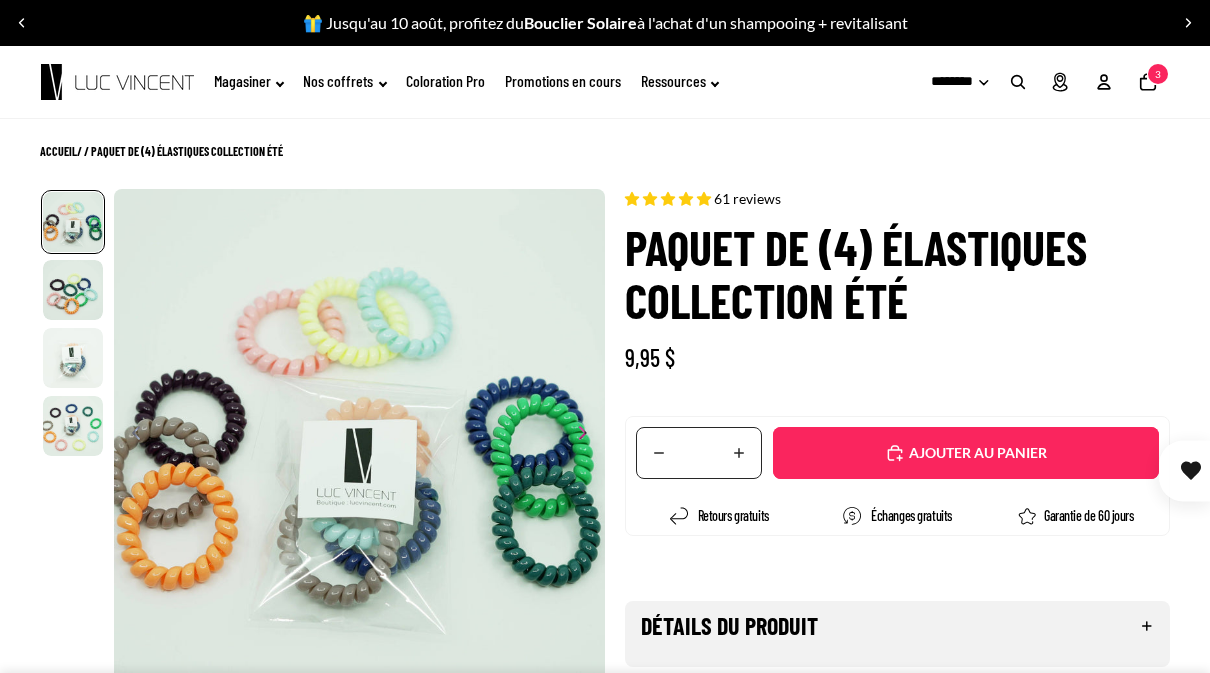 select on "**********" 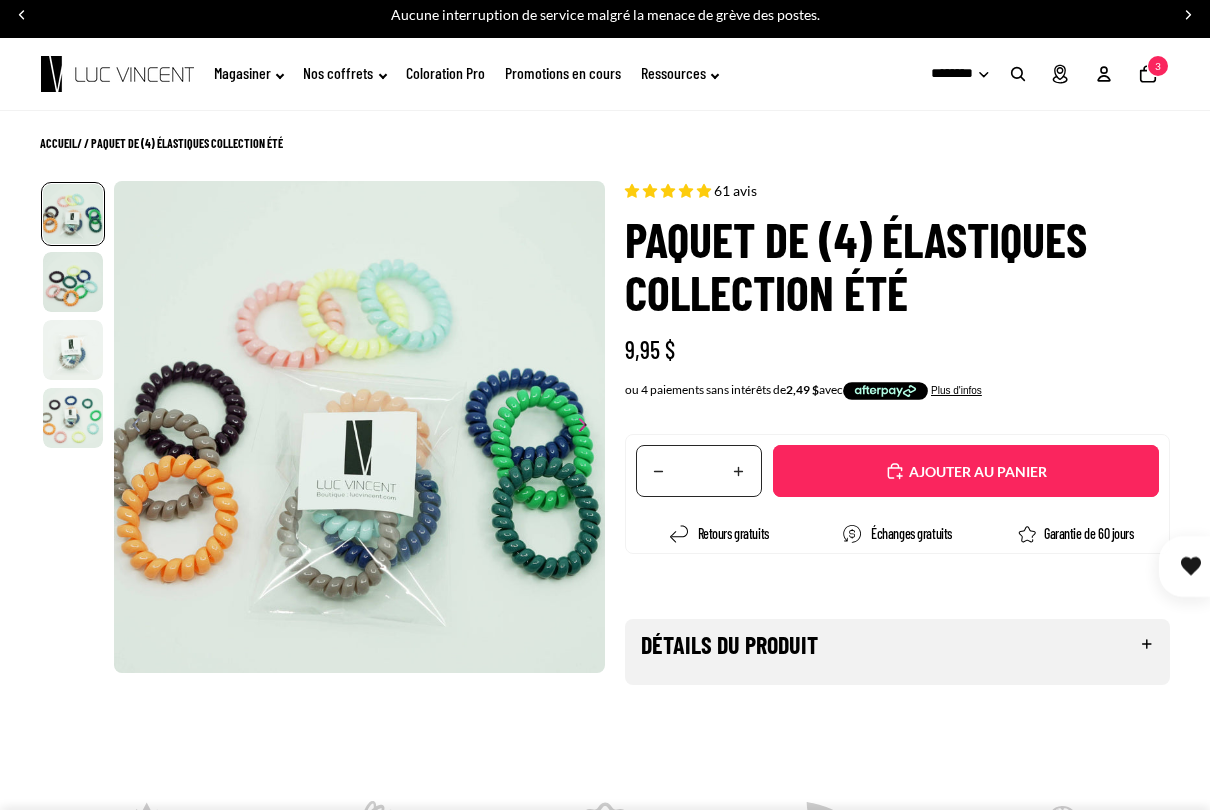 scroll, scrollTop: 9, scrollLeft: 0, axis: vertical 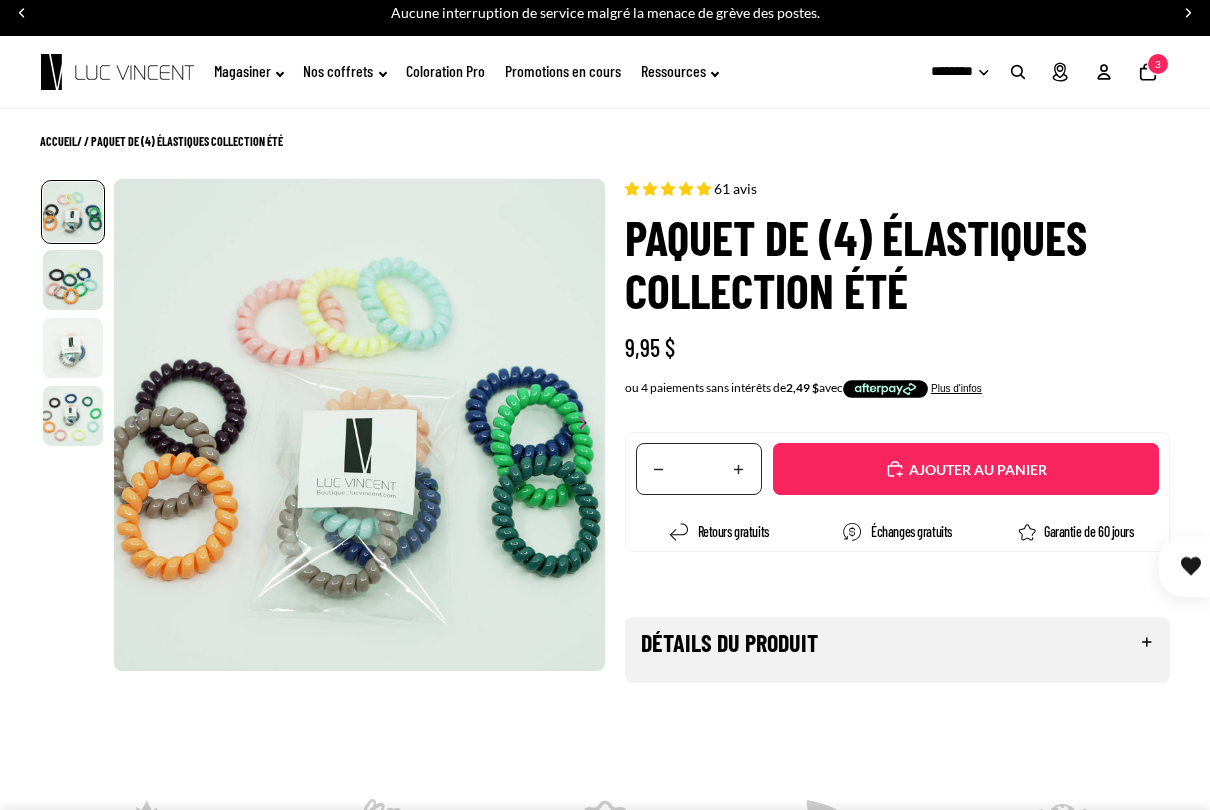 click 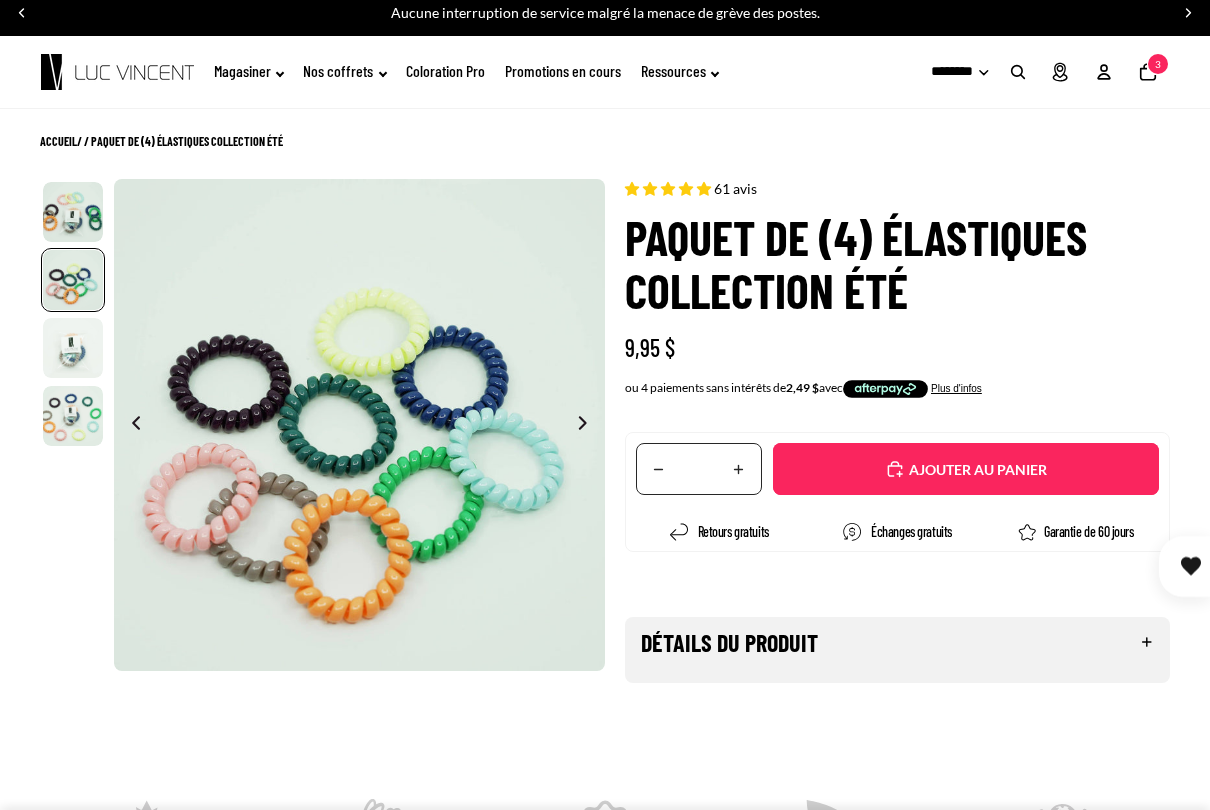 scroll, scrollTop: 0, scrollLeft: 492, axis: horizontal 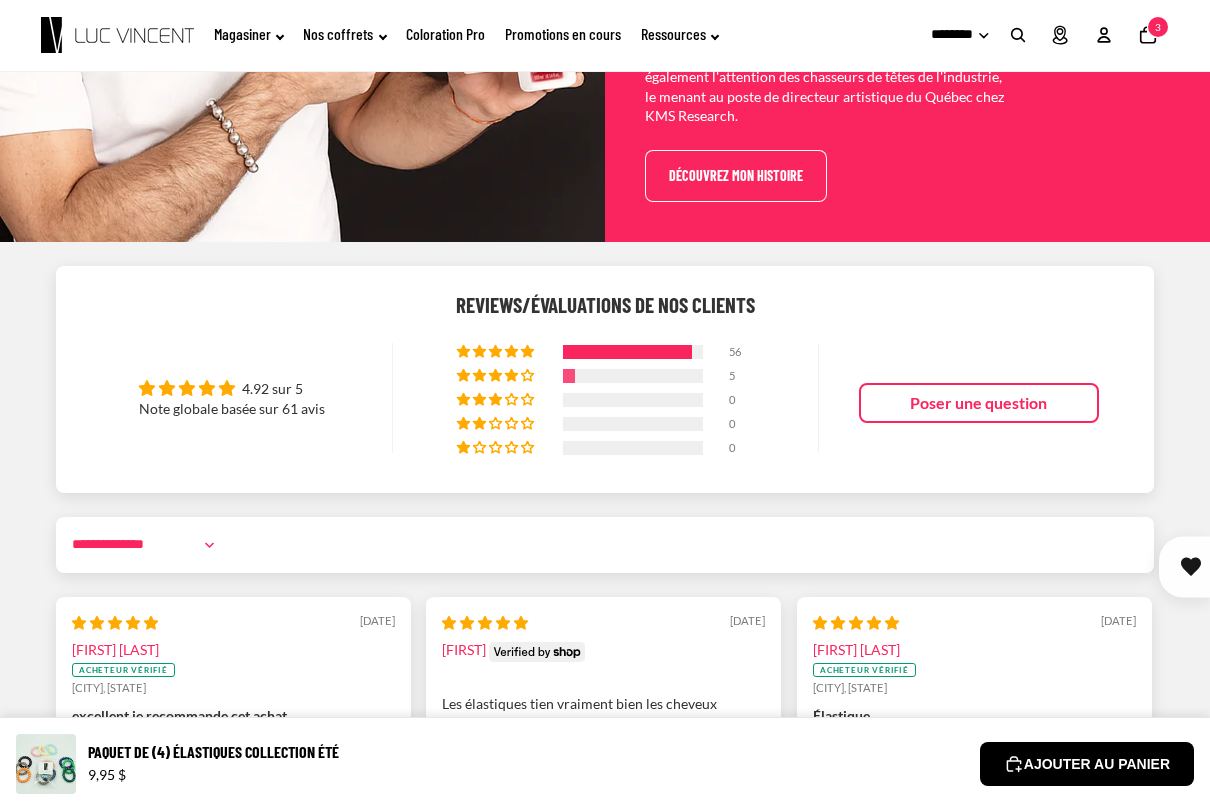 click on "AJOUTER AU PANIER" at bounding box center [1087, 764] 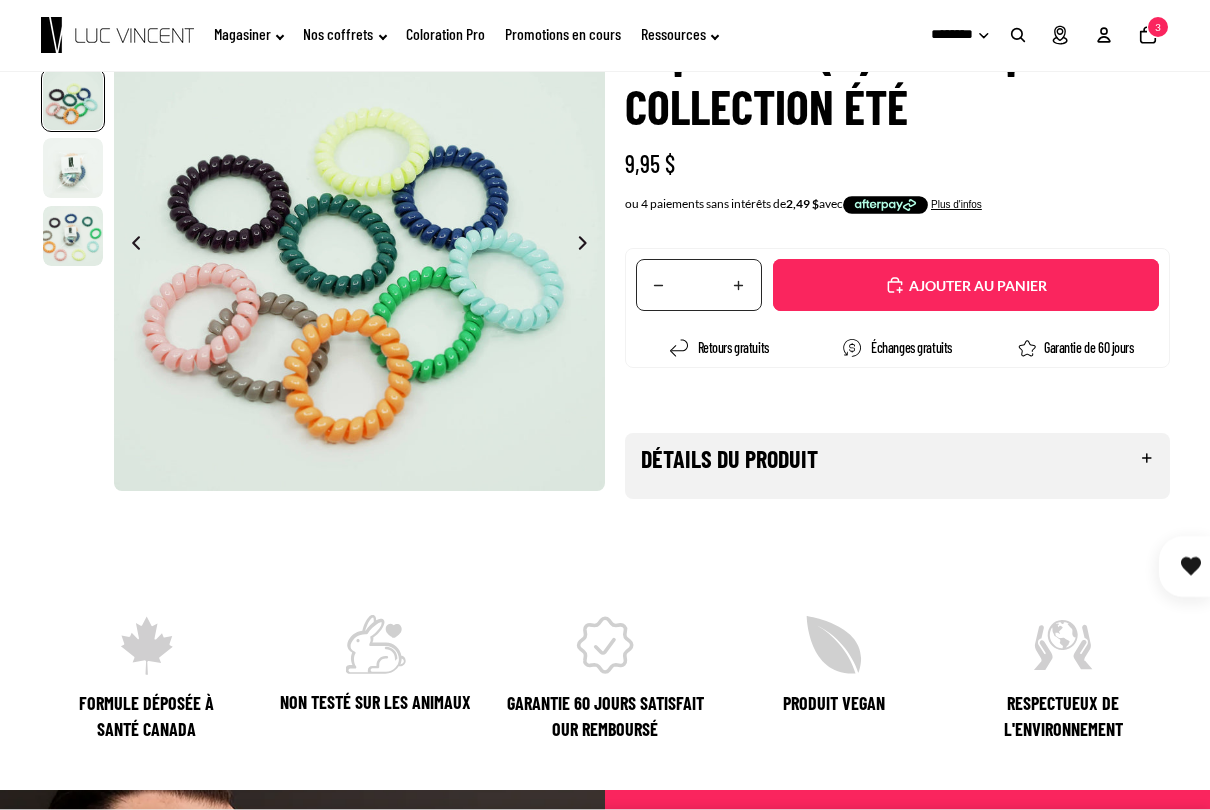 scroll, scrollTop: 72, scrollLeft: 0, axis: vertical 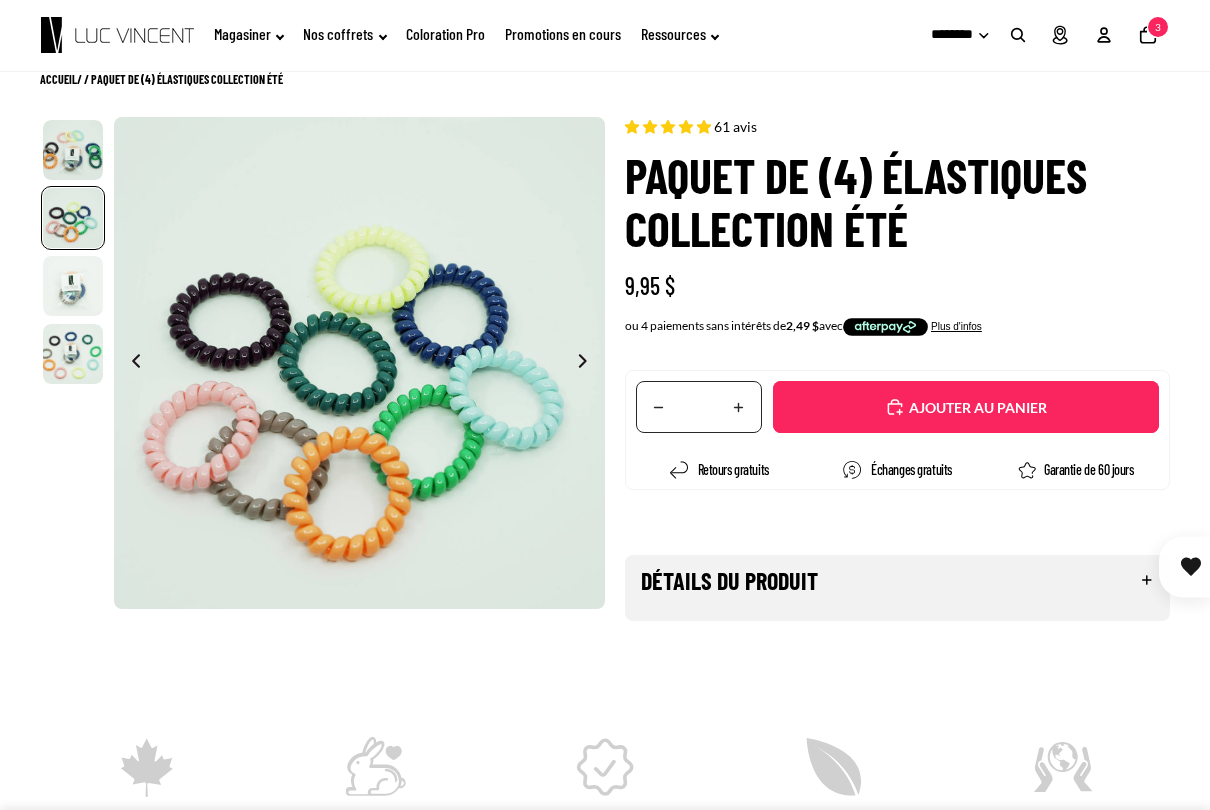click 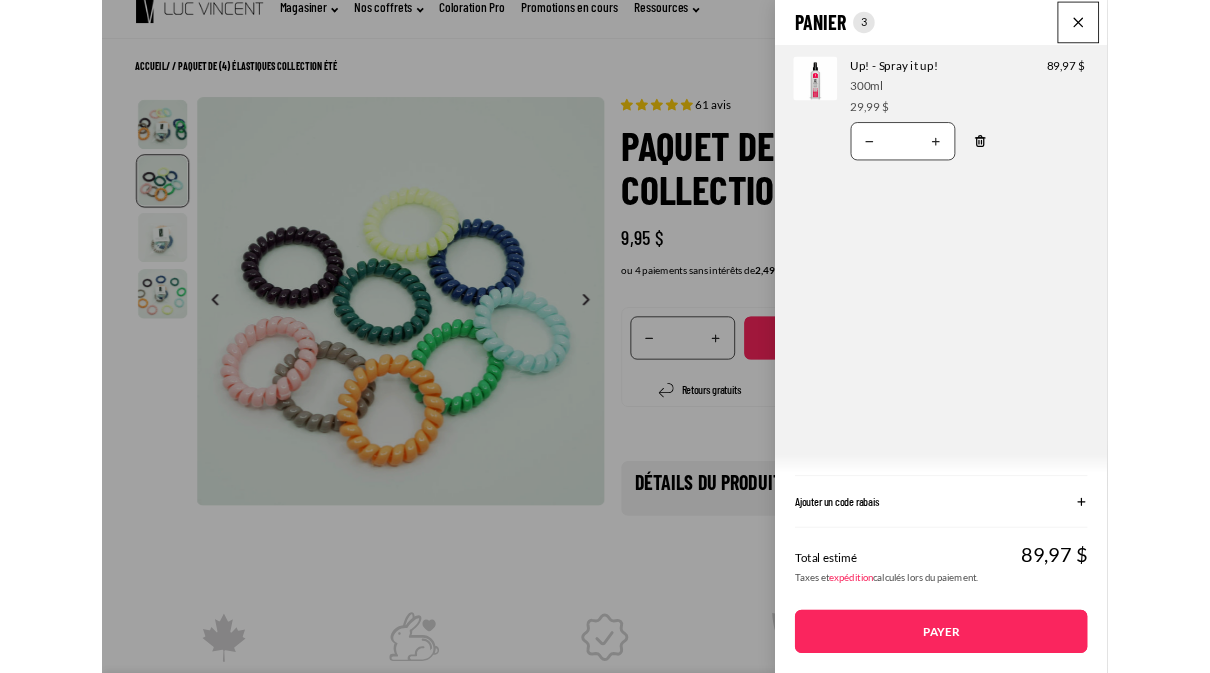 scroll, scrollTop: 0, scrollLeft: 0, axis: both 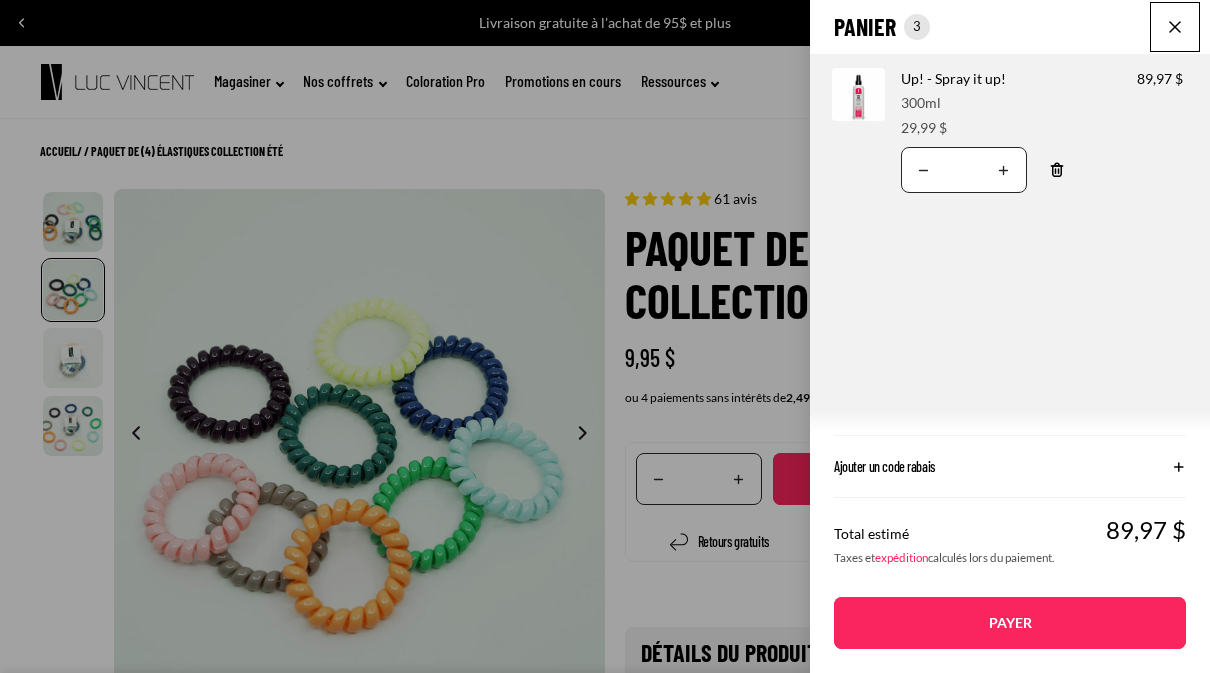 click on "Panier
Nombre total d'articles dans le panier: 3
3
3
Total du panier
89,97CAD
Image de produit
Informations sur le produit
Quantité
Nombre total de produits
Up! - Spray it up!
Format:
300ml Prix" 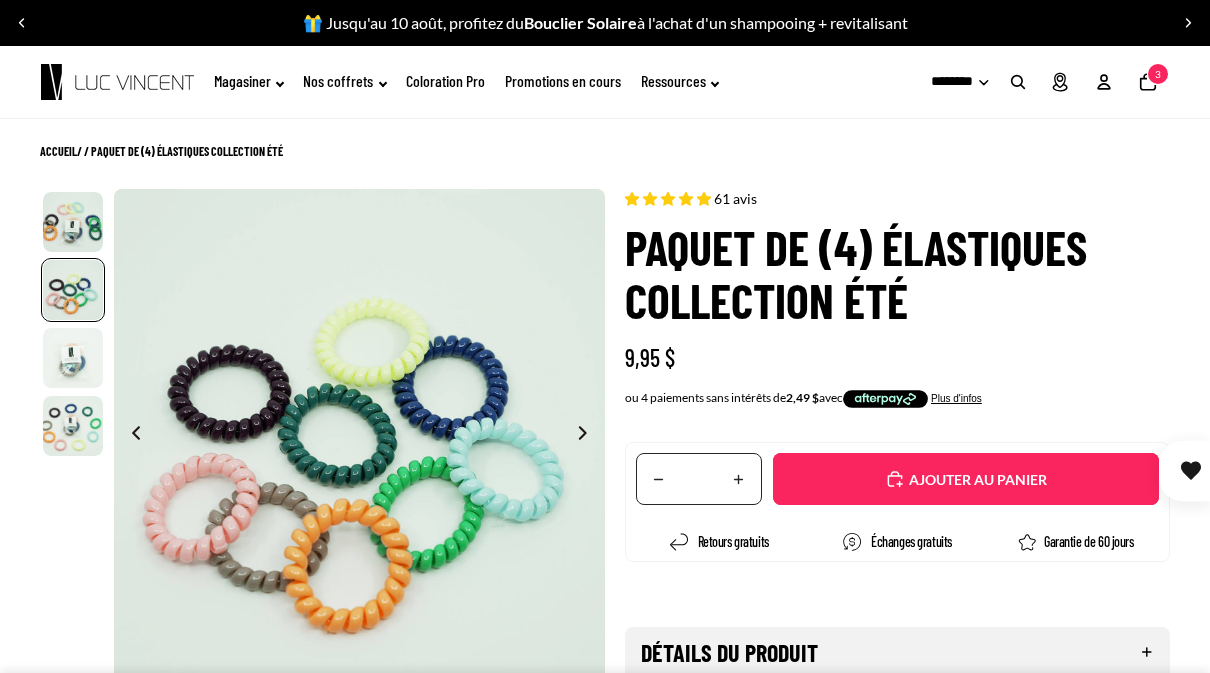 click on "Ajouté" at bounding box center (966, 479) 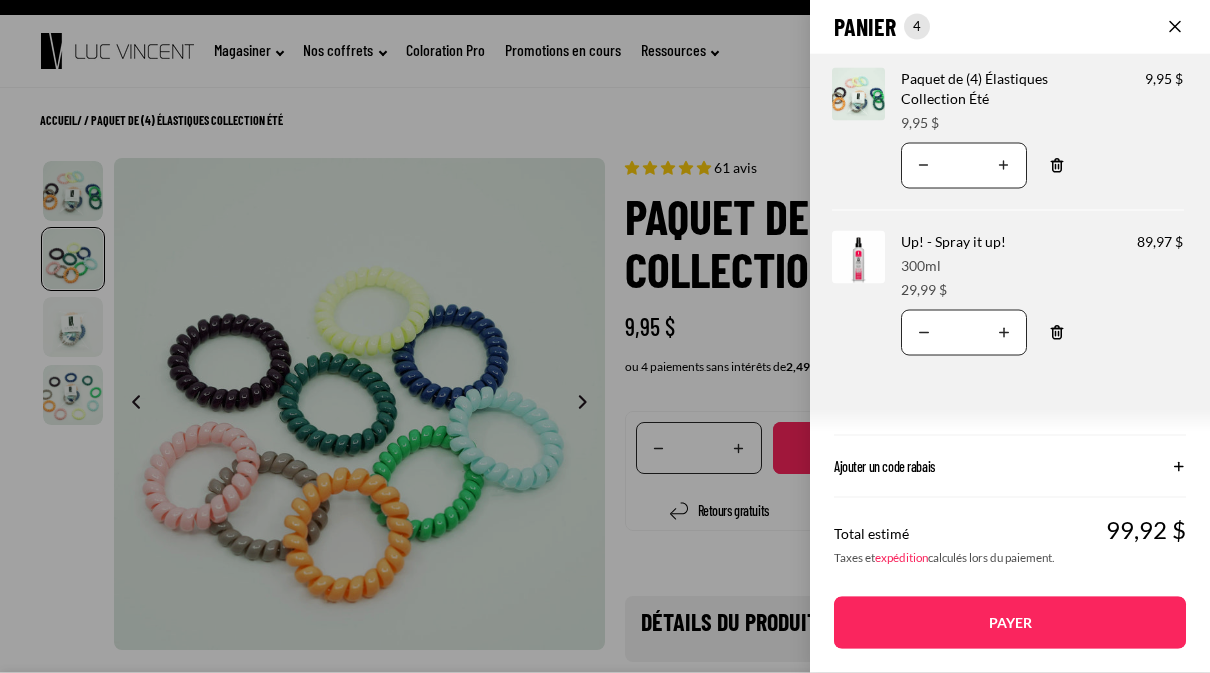 scroll, scrollTop: 0, scrollLeft: 0, axis: both 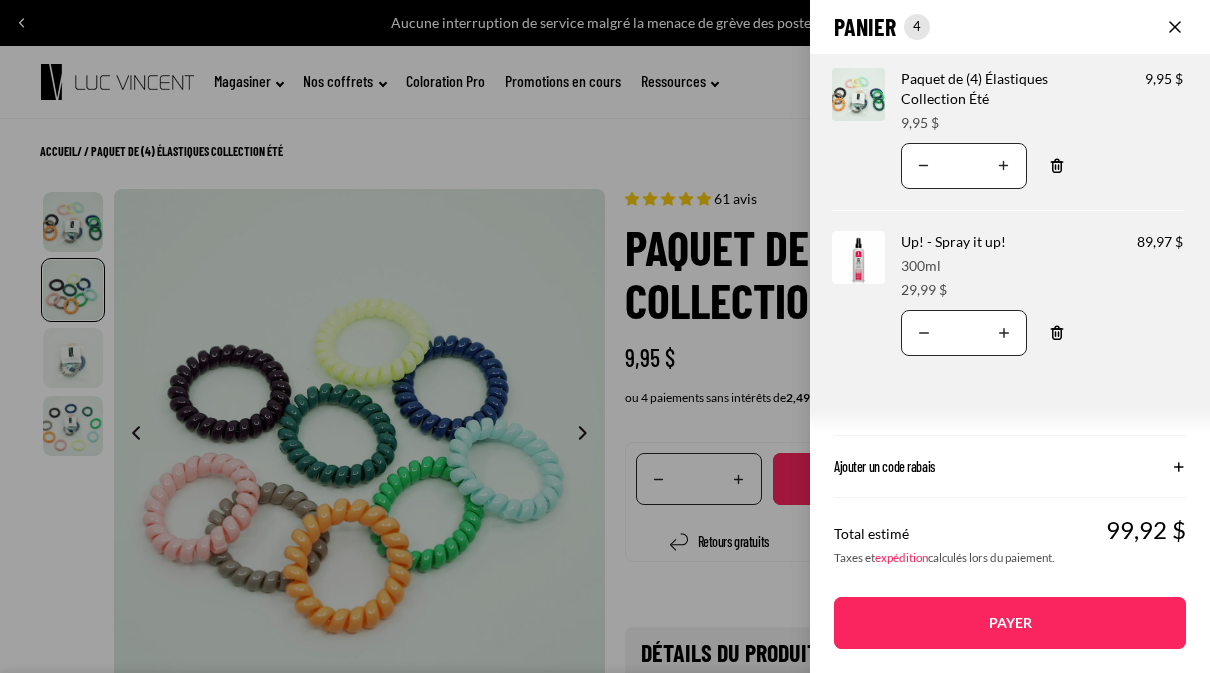 click on "Payer" at bounding box center [1010, 623] 